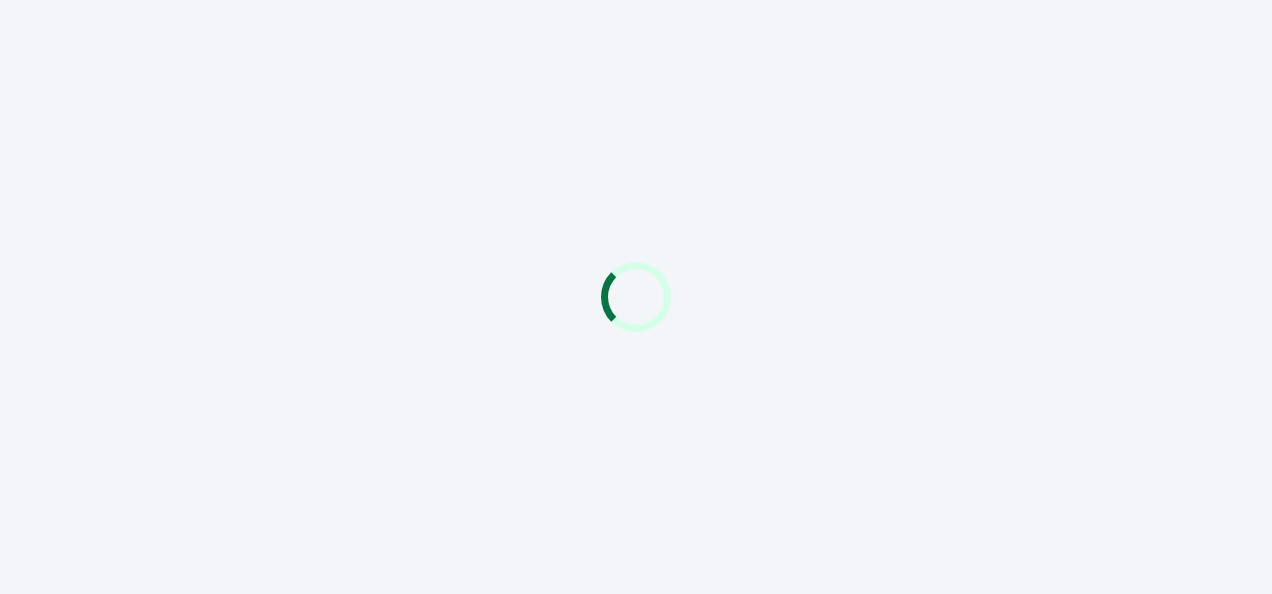 scroll, scrollTop: 0, scrollLeft: 0, axis: both 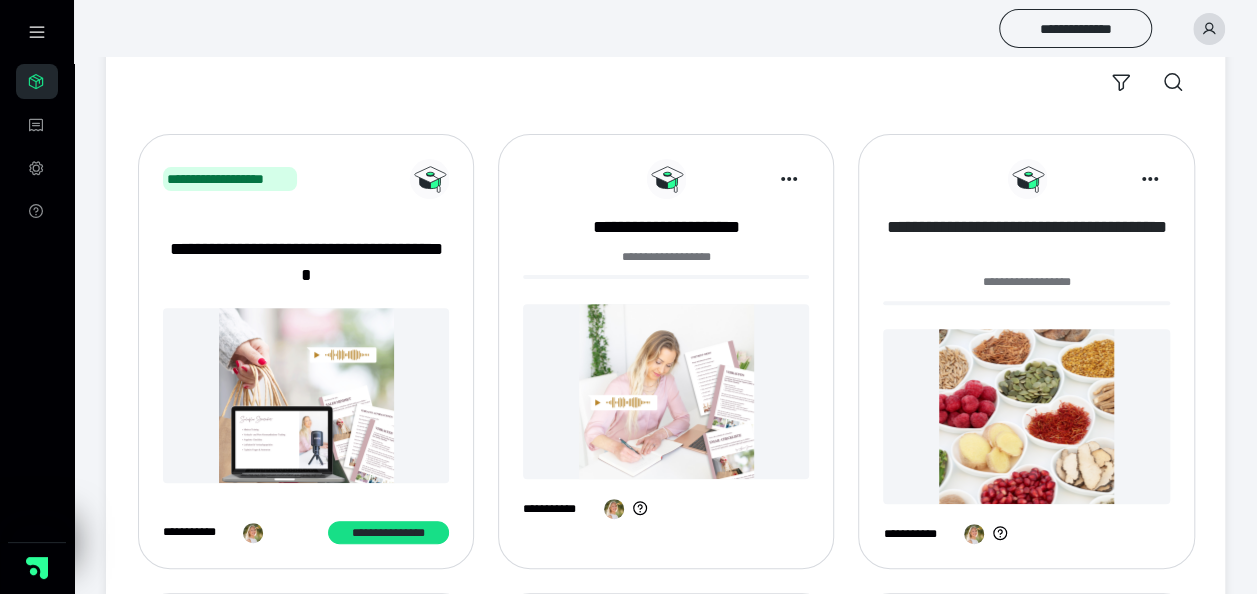 click on "**********" at bounding box center (1026, 240) 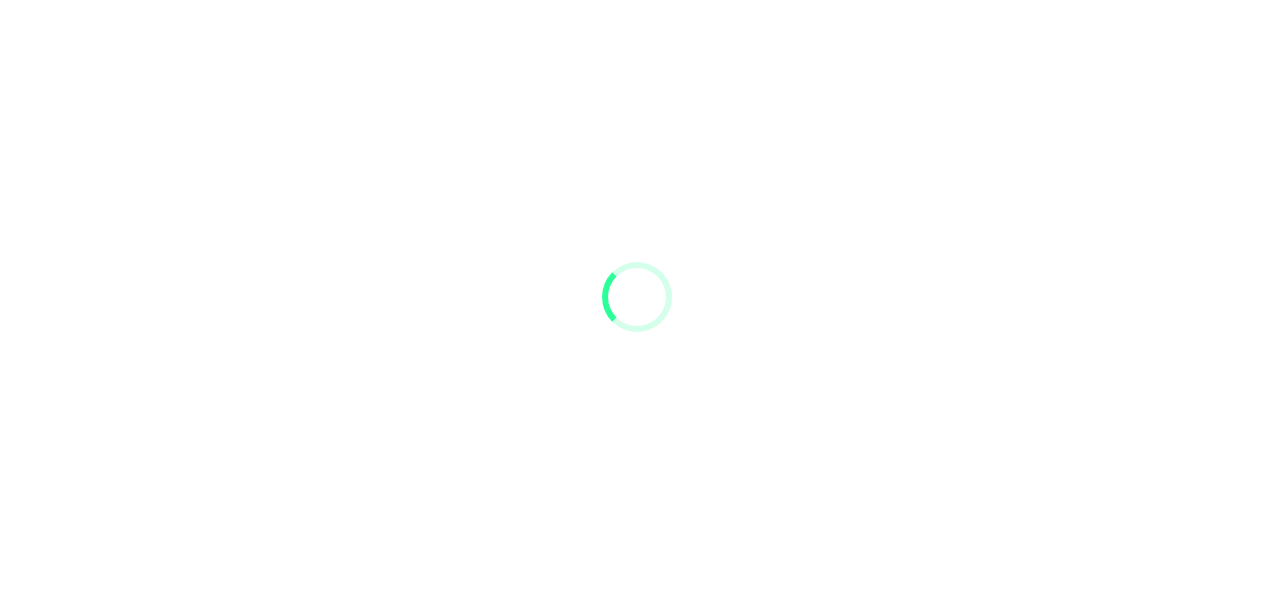 scroll, scrollTop: 0, scrollLeft: 0, axis: both 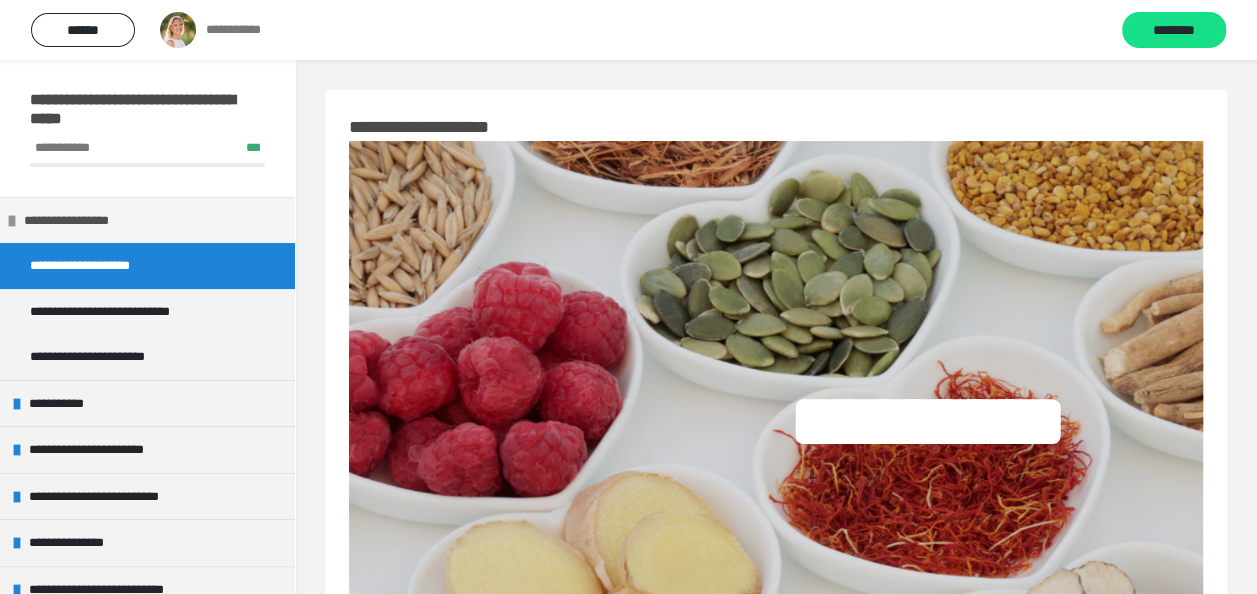click on "**********" at bounding box center [77, 221] 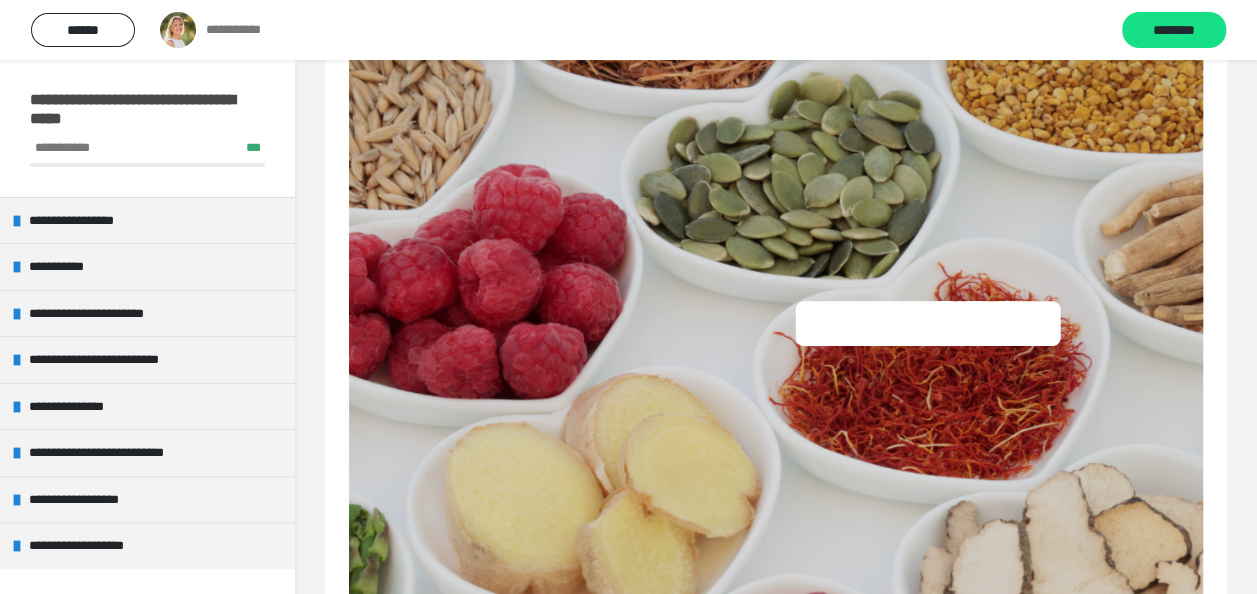 scroll, scrollTop: 0, scrollLeft: 0, axis: both 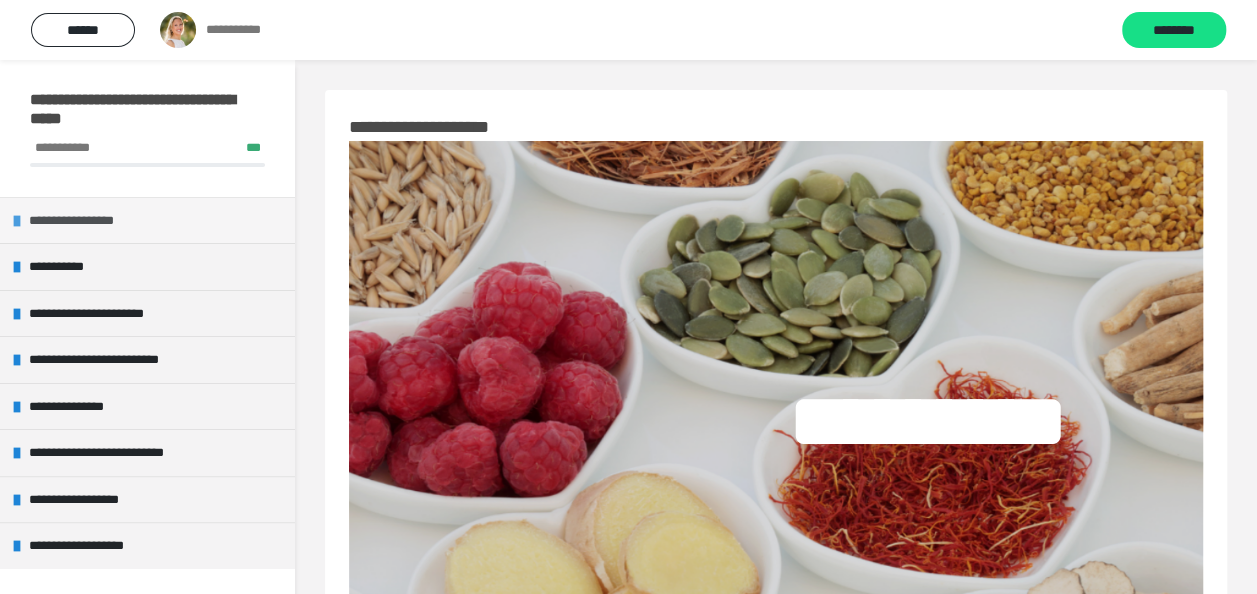 click on "**********" at bounding box center [147, 220] 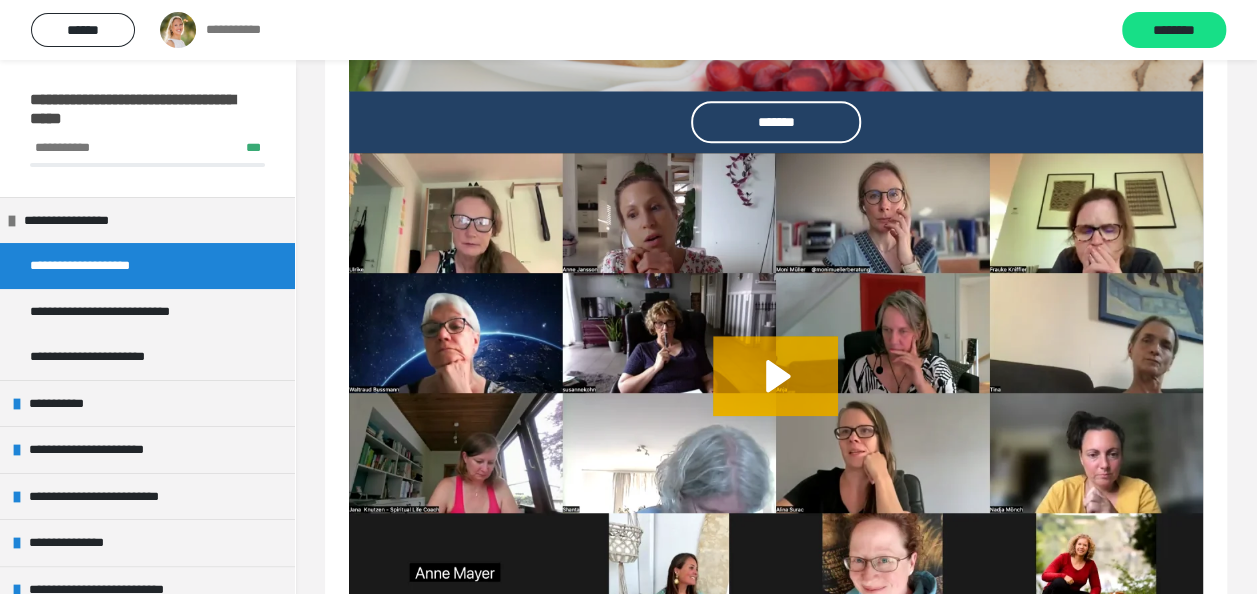 scroll, scrollTop: 662, scrollLeft: 0, axis: vertical 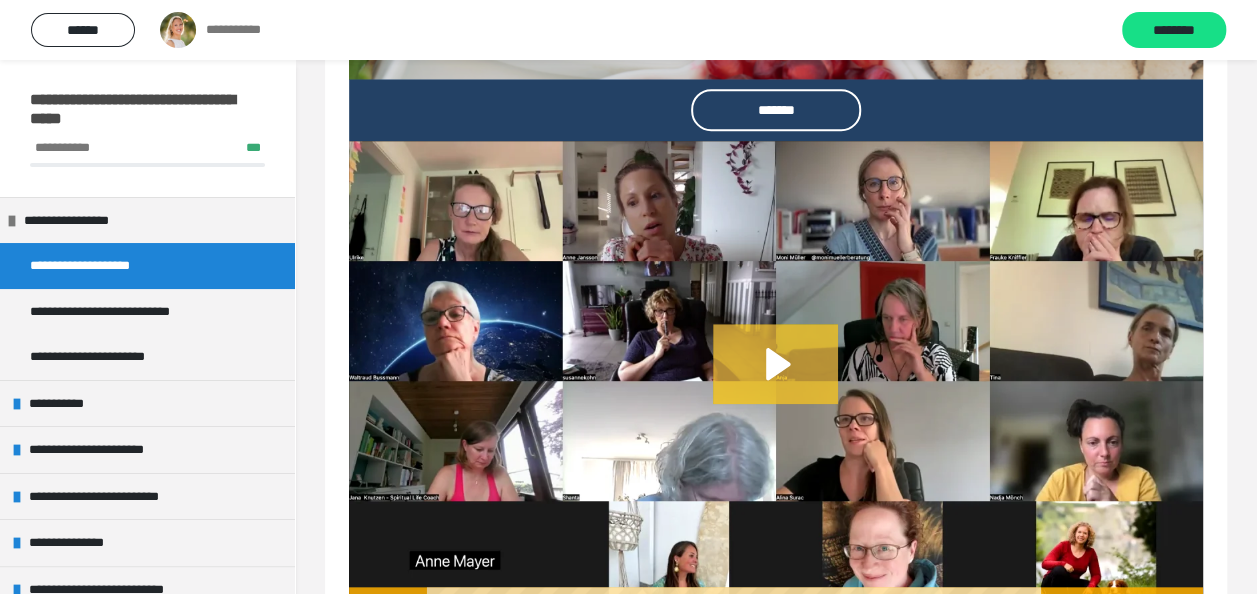 click 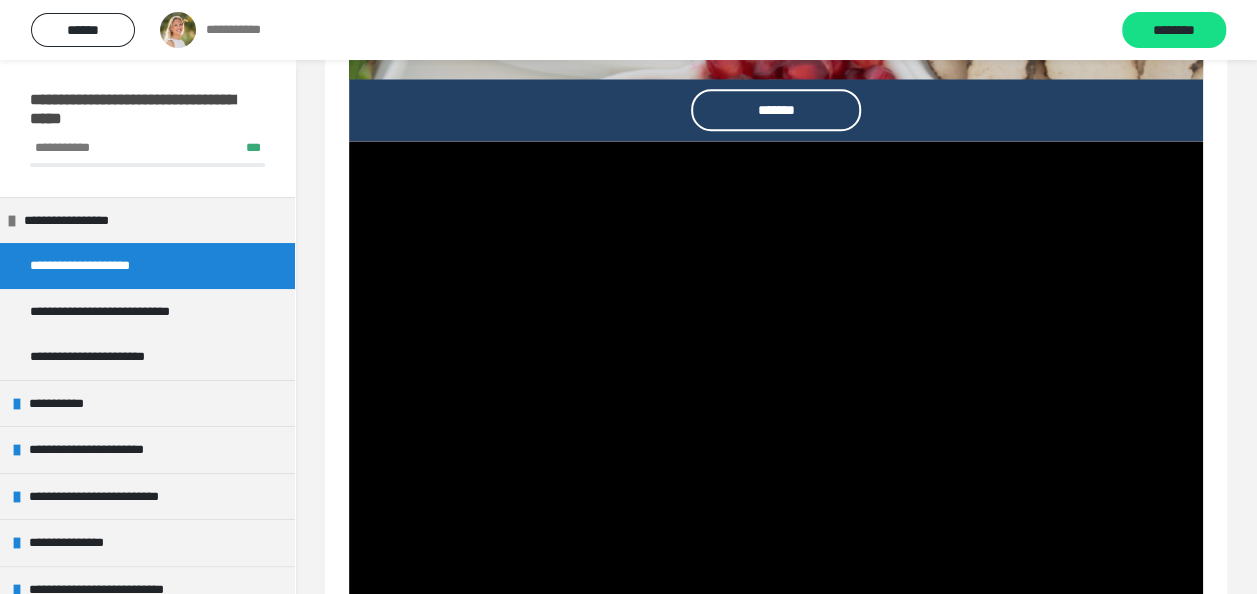 drag, startPoint x: 1256, startPoint y: 376, endPoint x: 1264, endPoint y: 386, distance: 12.806249 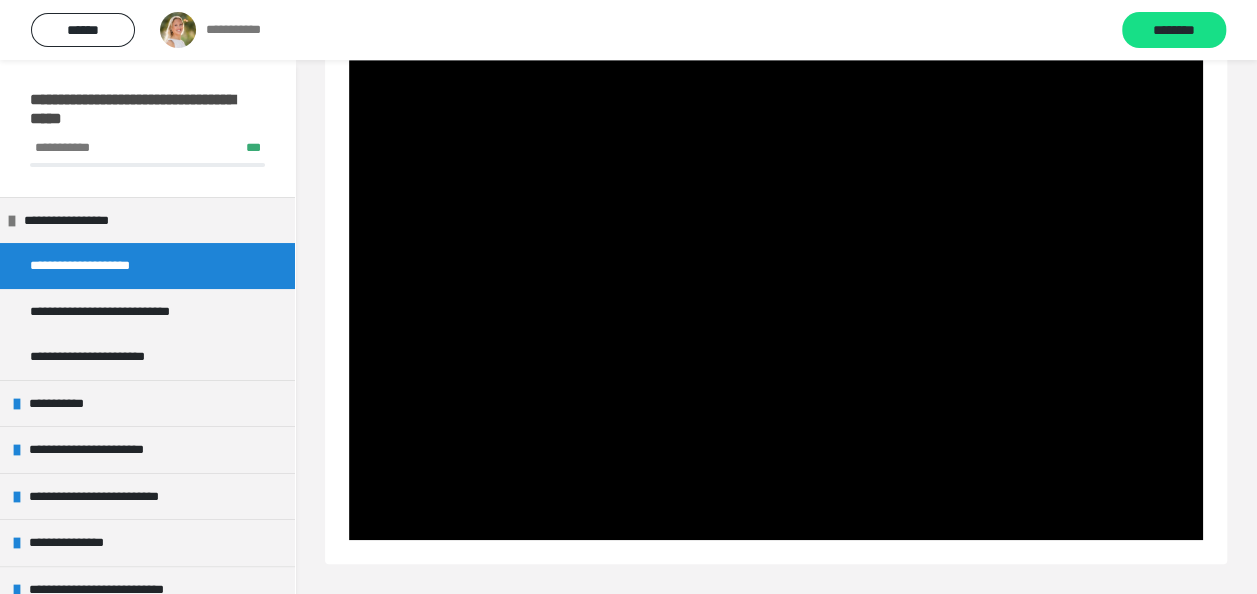 click on "**********" at bounding box center (776, -45) 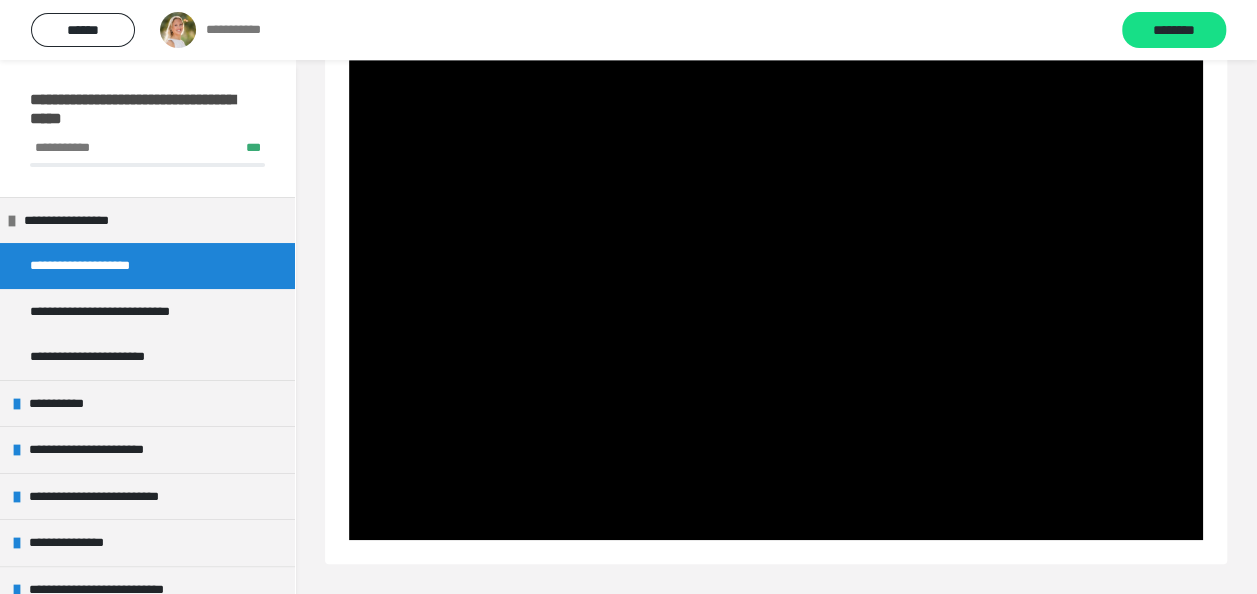 scroll, scrollTop: 114, scrollLeft: 0, axis: vertical 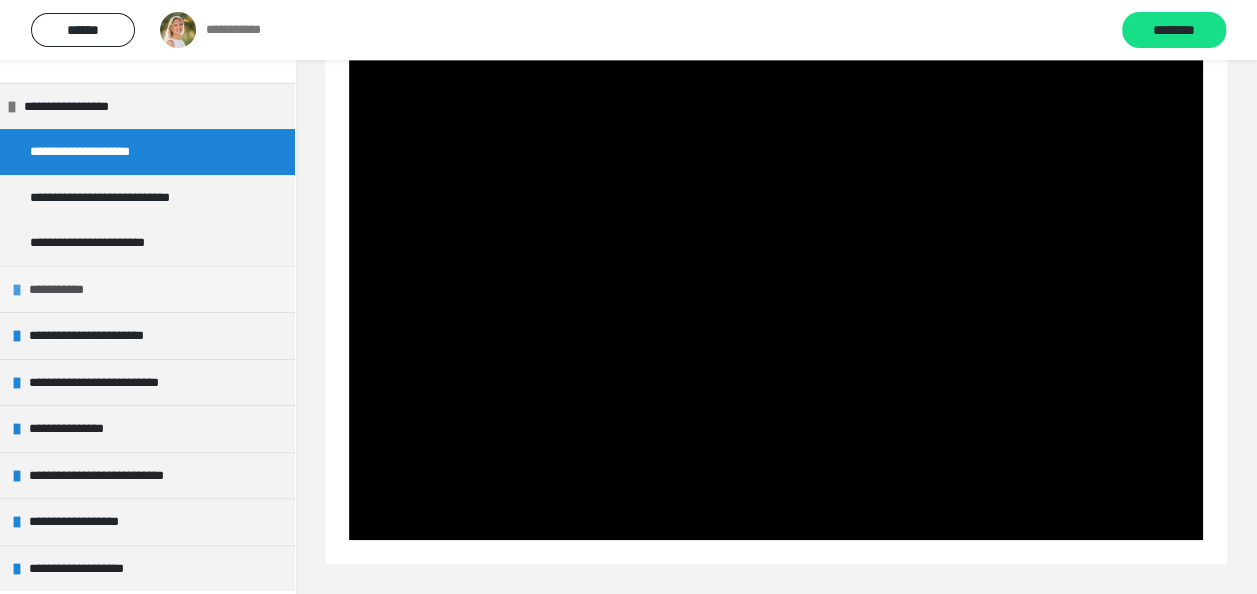 click on "**********" at bounding box center (147, 289) 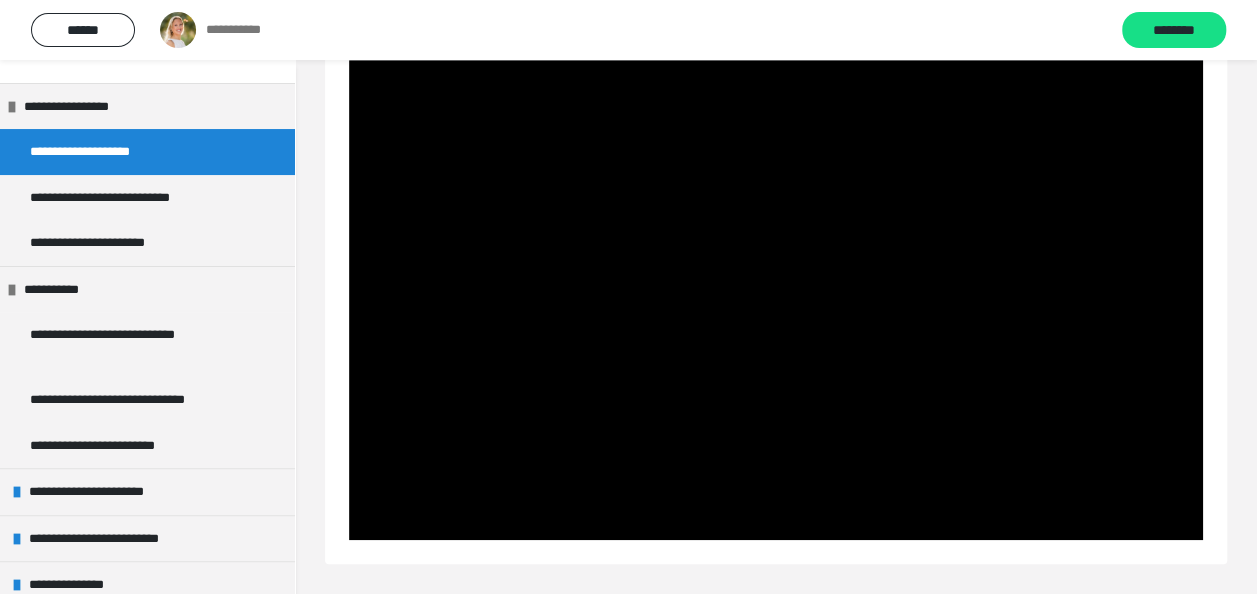 drag, startPoint x: 296, startPoint y: 222, endPoint x: 294, endPoint y: 240, distance: 18.110771 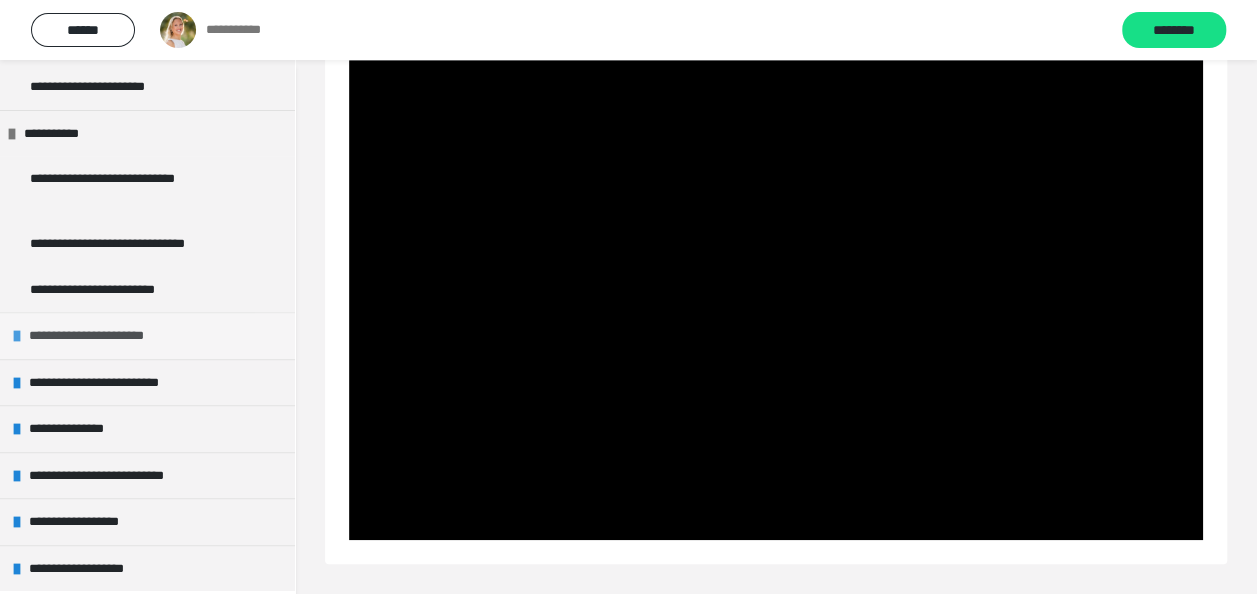 click on "**********" at bounding box center (147, 335) 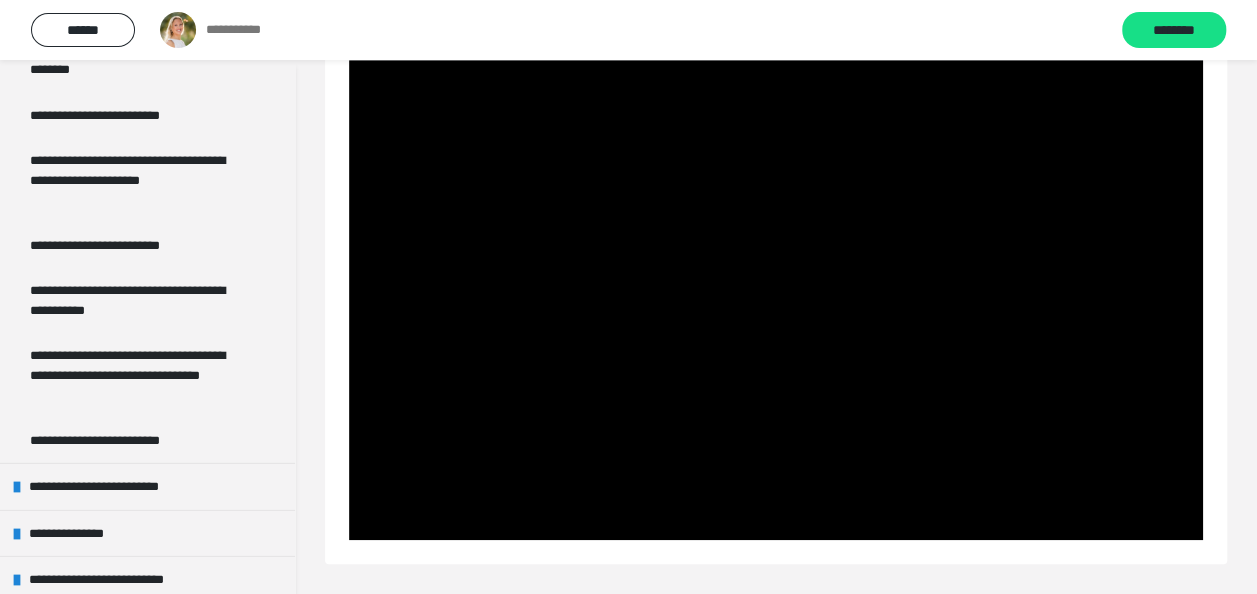 scroll, scrollTop: 2154, scrollLeft: 0, axis: vertical 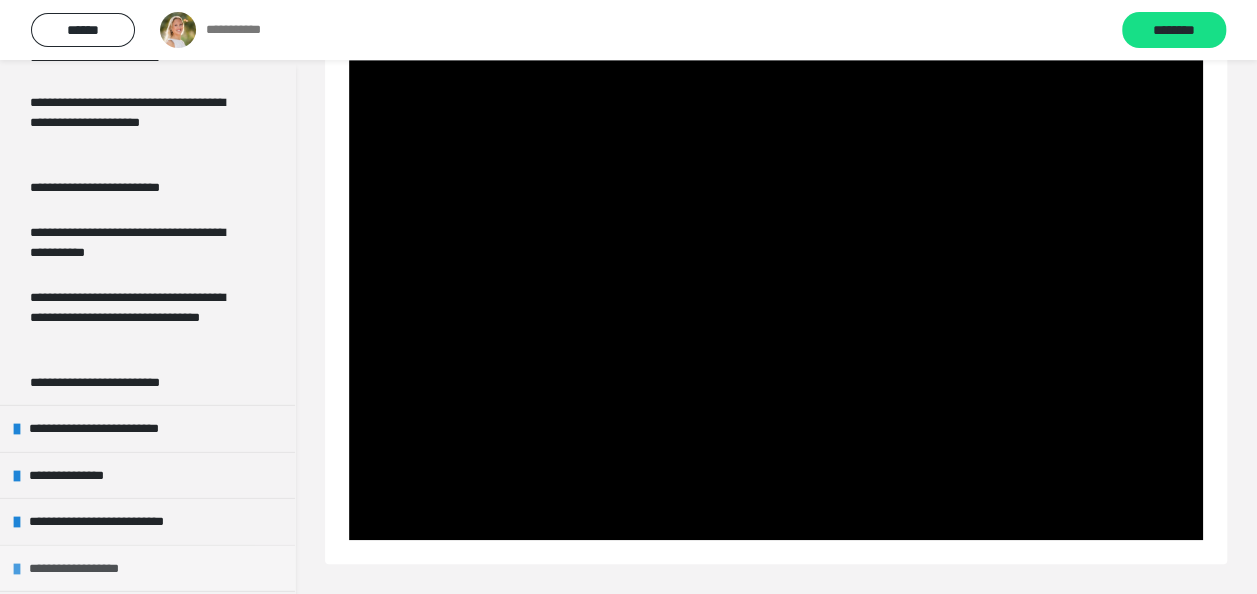 click on "**********" at bounding box center [147, 568] 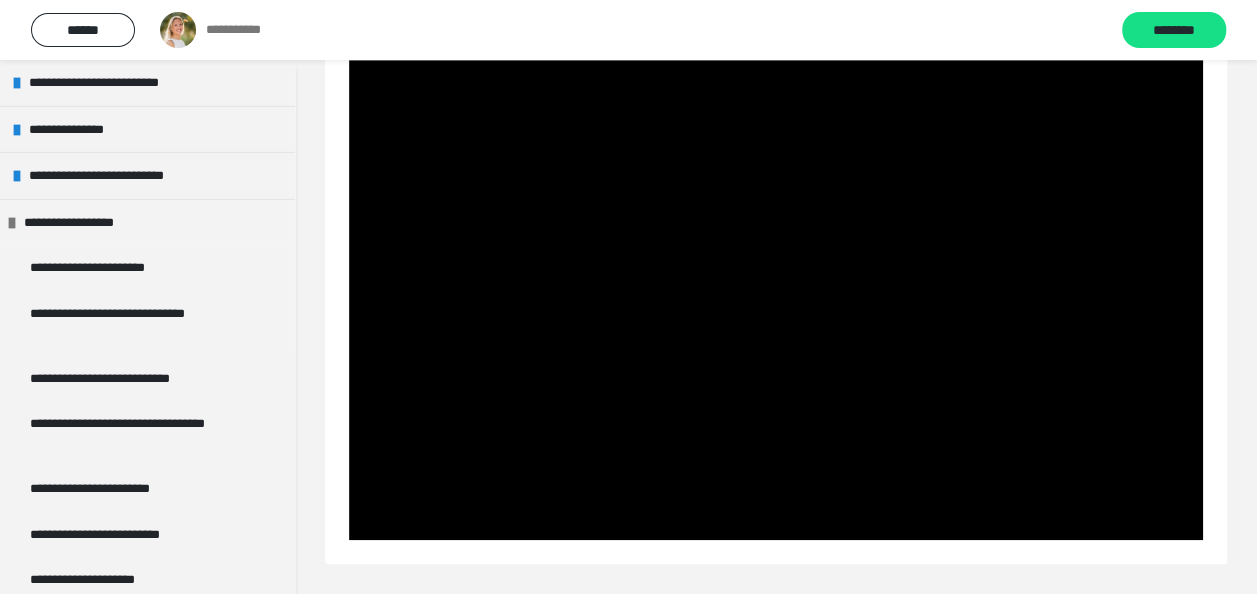 scroll, scrollTop: 2495, scrollLeft: 0, axis: vertical 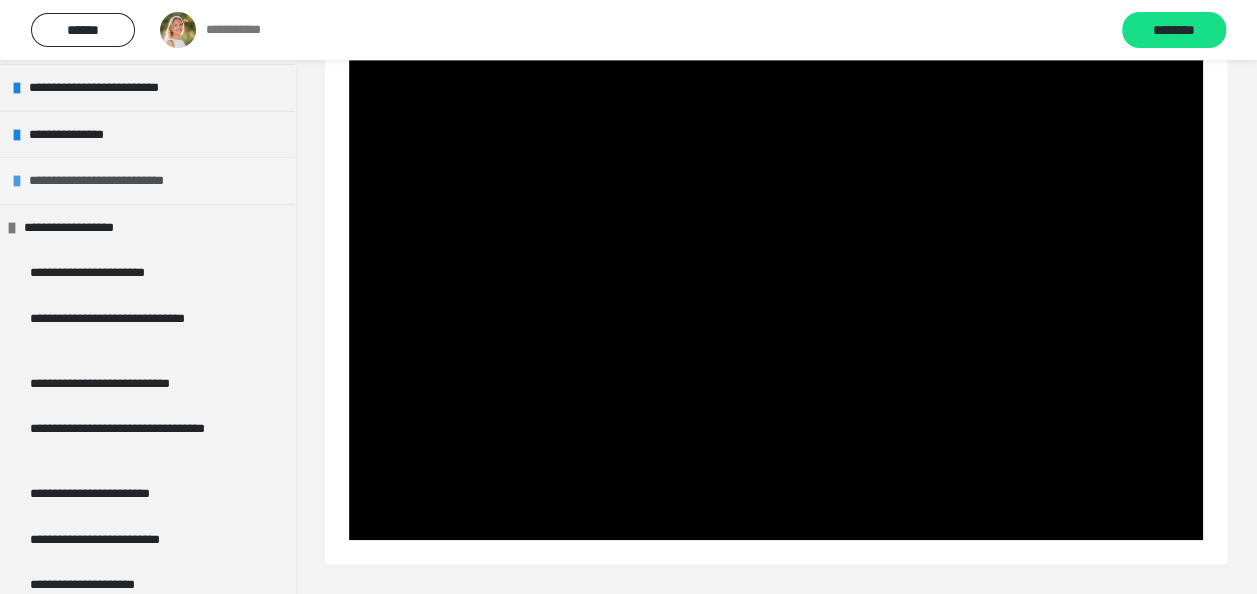 click on "**********" at bounding box center (117, 181) 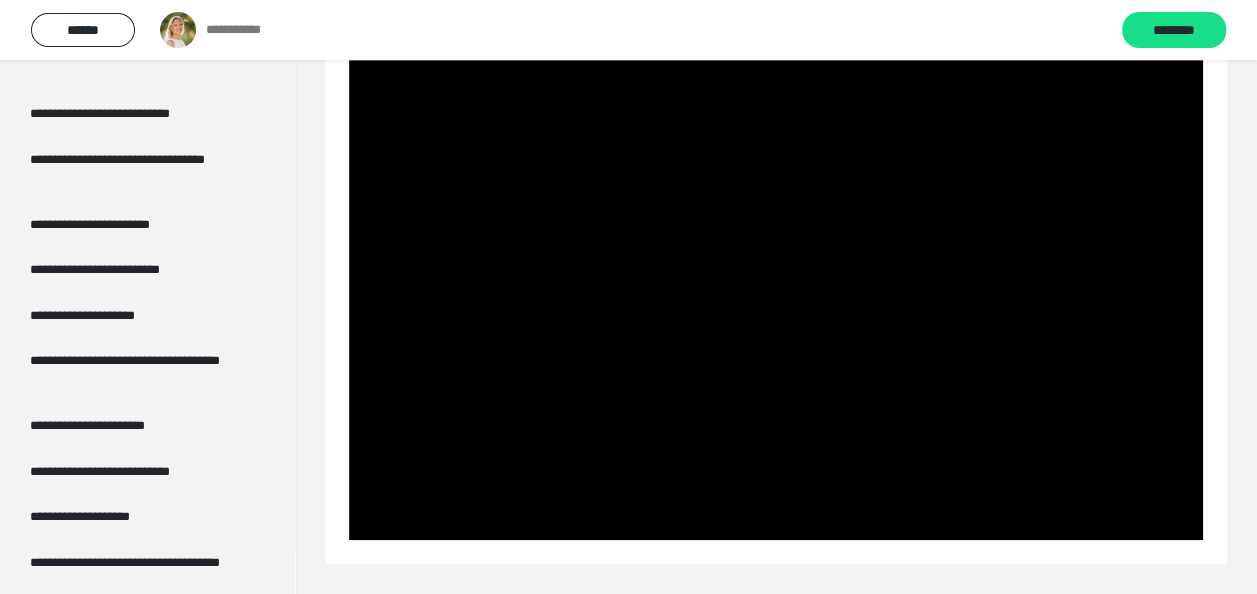 scroll, scrollTop: 3598, scrollLeft: 0, axis: vertical 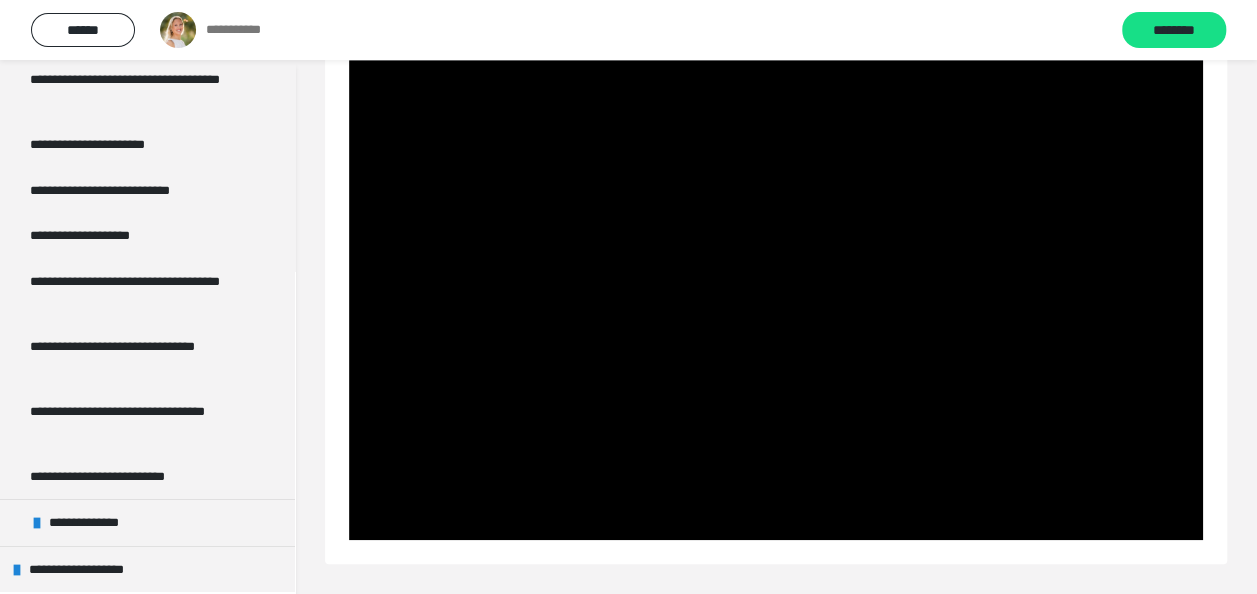 drag, startPoint x: 279, startPoint y: 582, endPoint x: 293, endPoint y: 578, distance: 14.56022 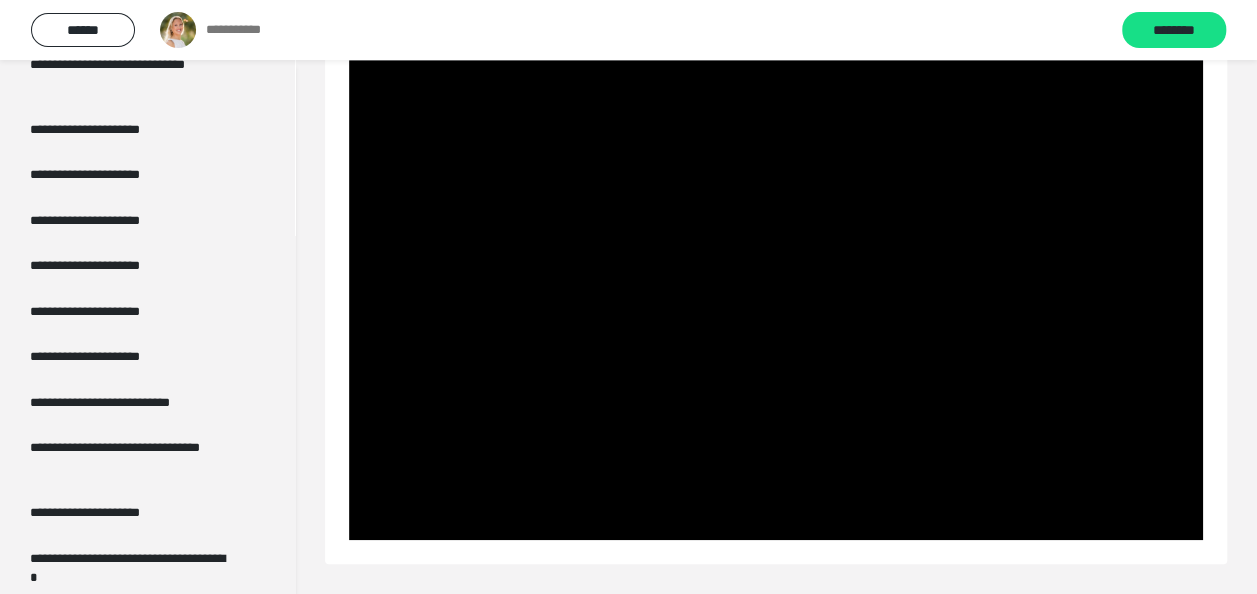 scroll, scrollTop: 0, scrollLeft: 0, axis: both 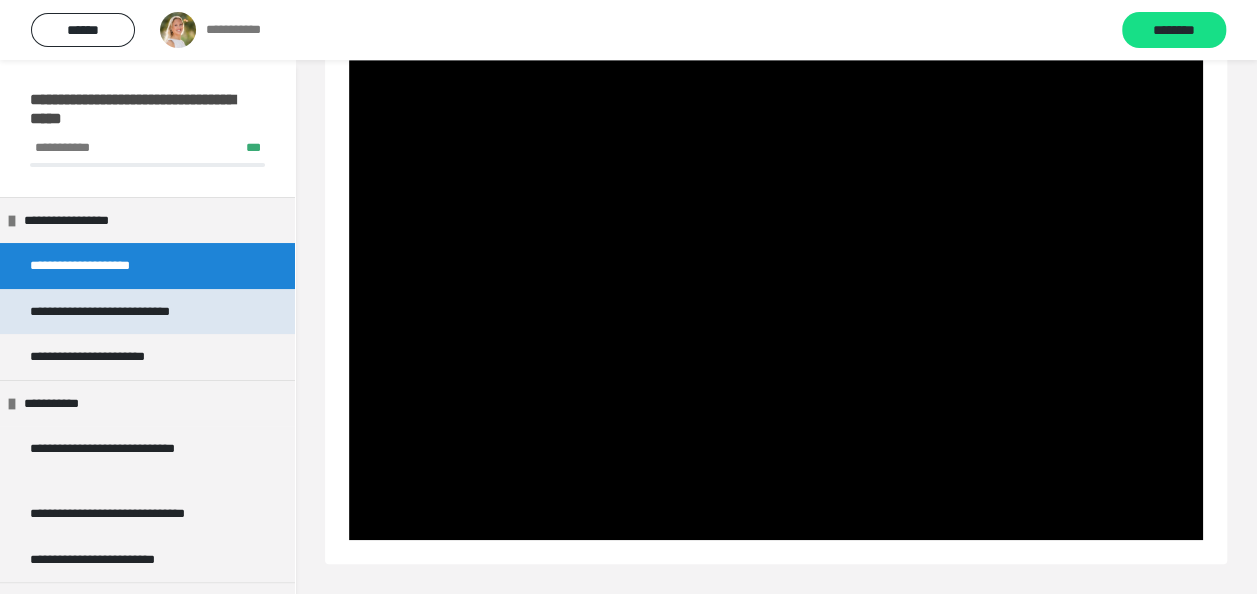 click on "**********" at bounding box center [147, 312] 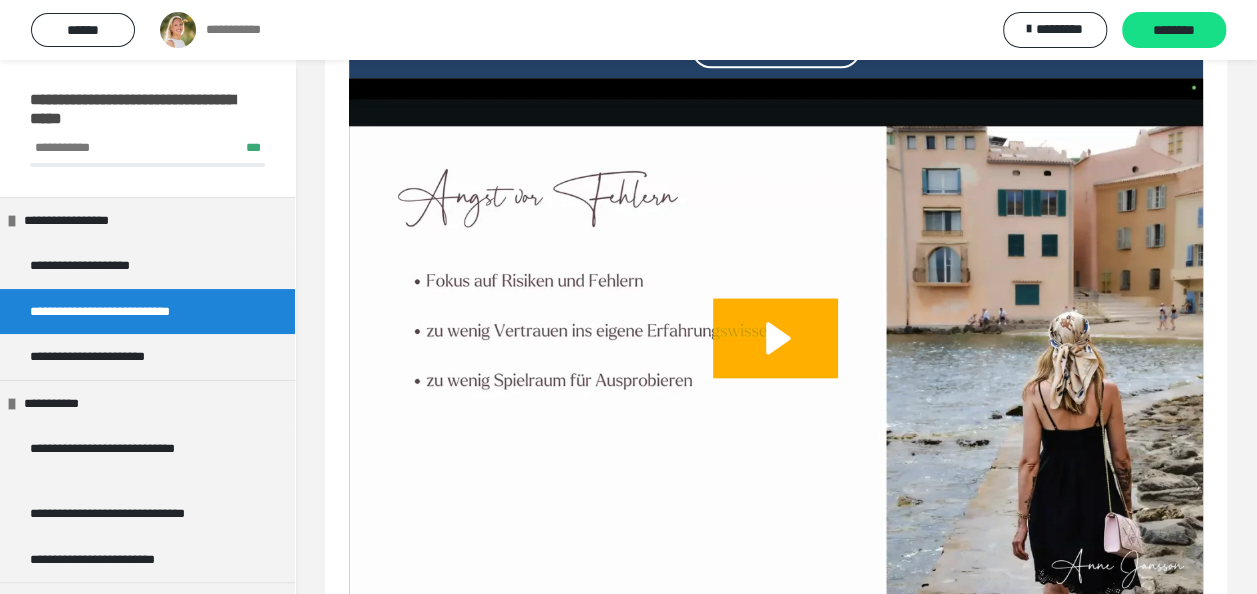 scroll, scrollTop: 1275, scrollLeft: 0, axis: vertical 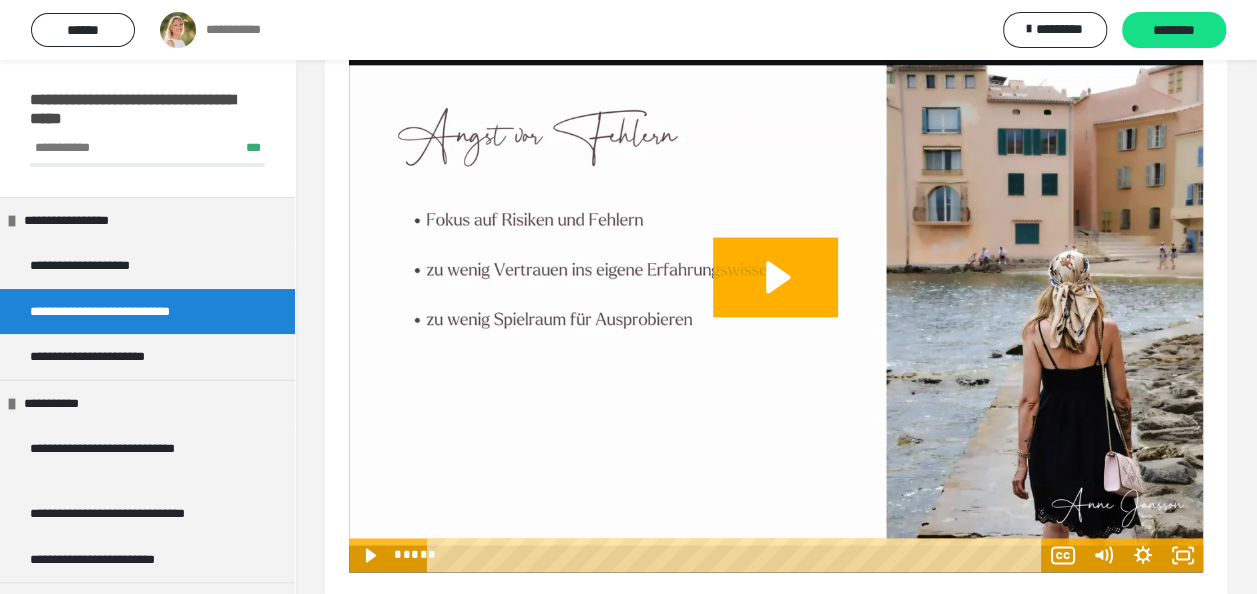click at bounding box center (776, 294) 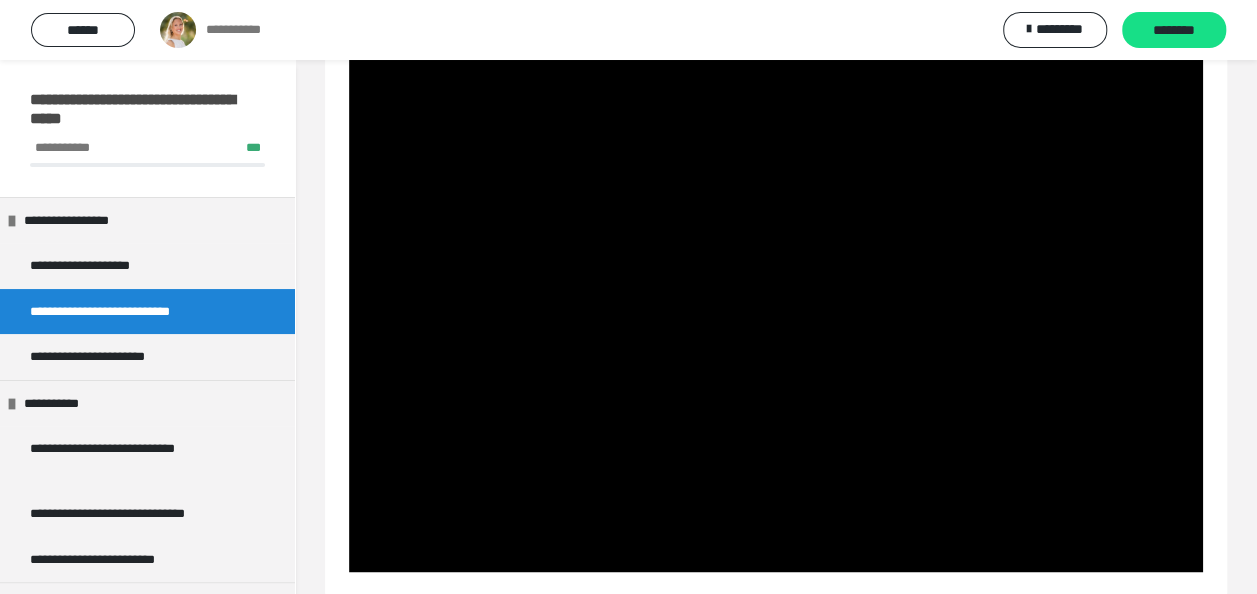 scroll, scrollTop: 1328, scrollLeft: 0, axis: vertical 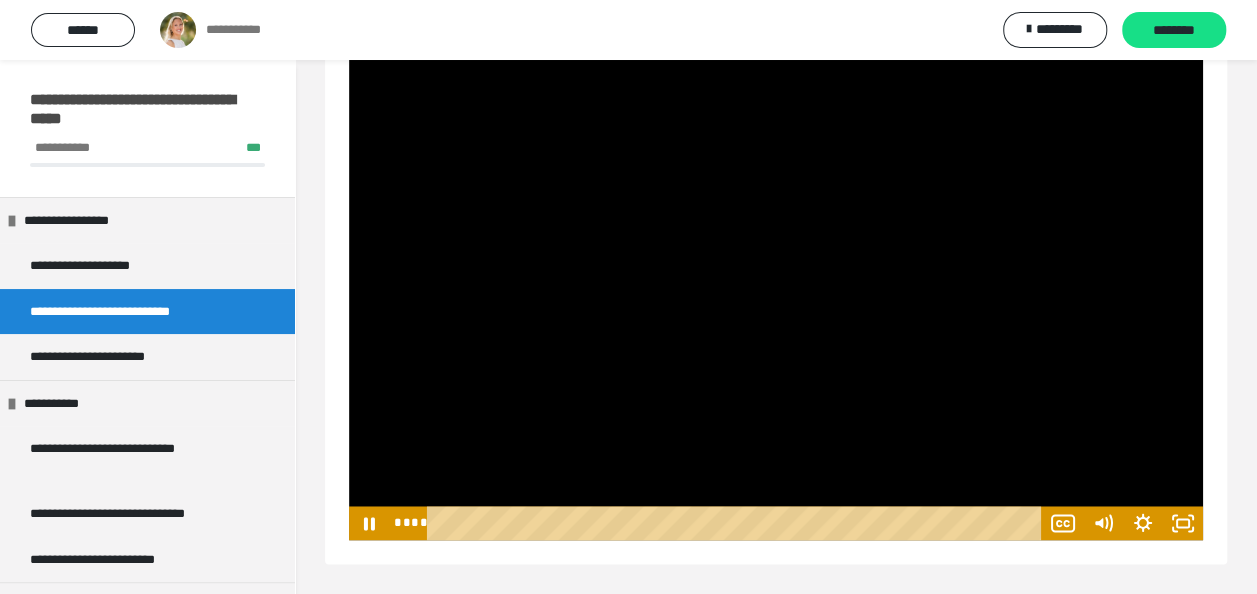 click at bounding box center (776, 262) 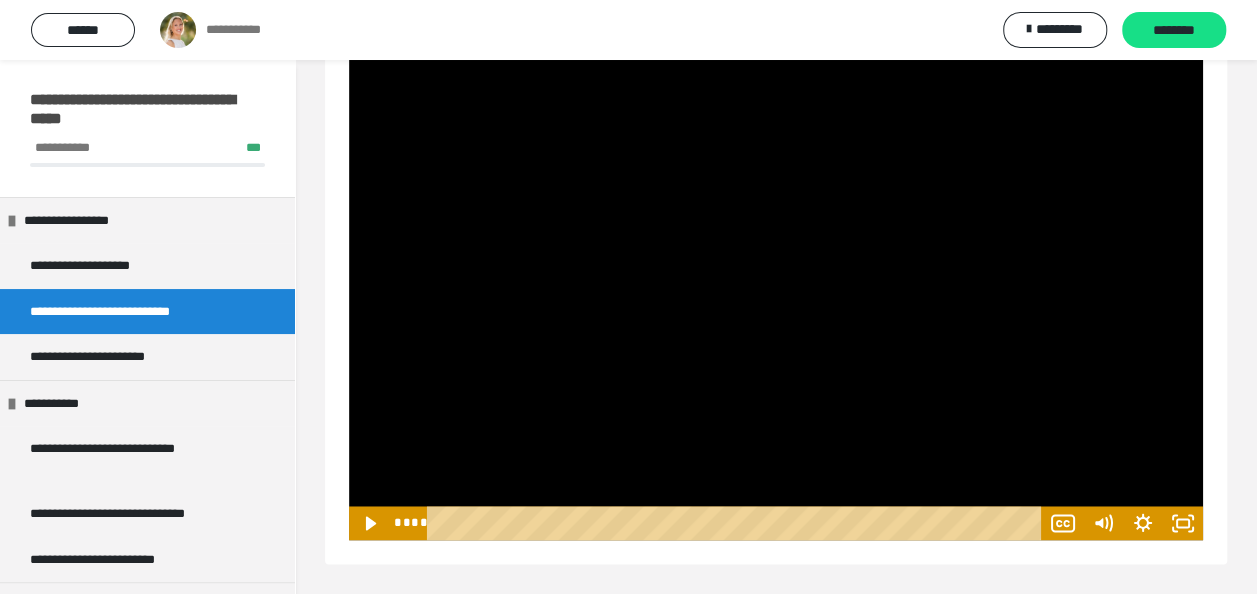 click at bounding box center (776, 262) 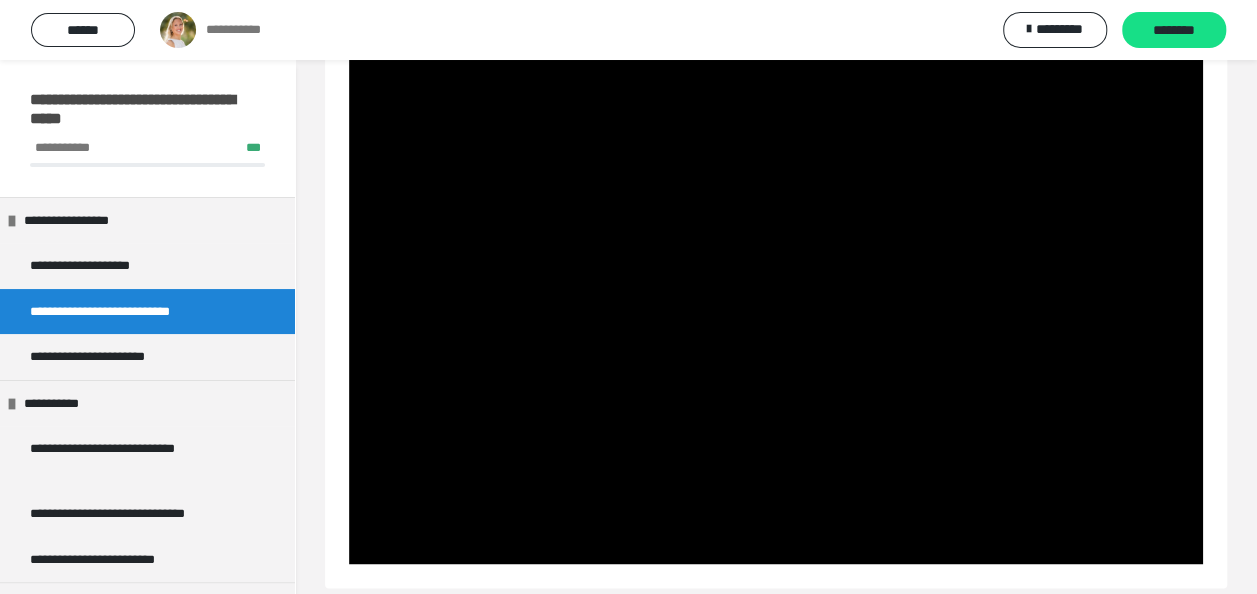 scroll, scrollTop: 1286, scrollLeft: 0, axis: vertical 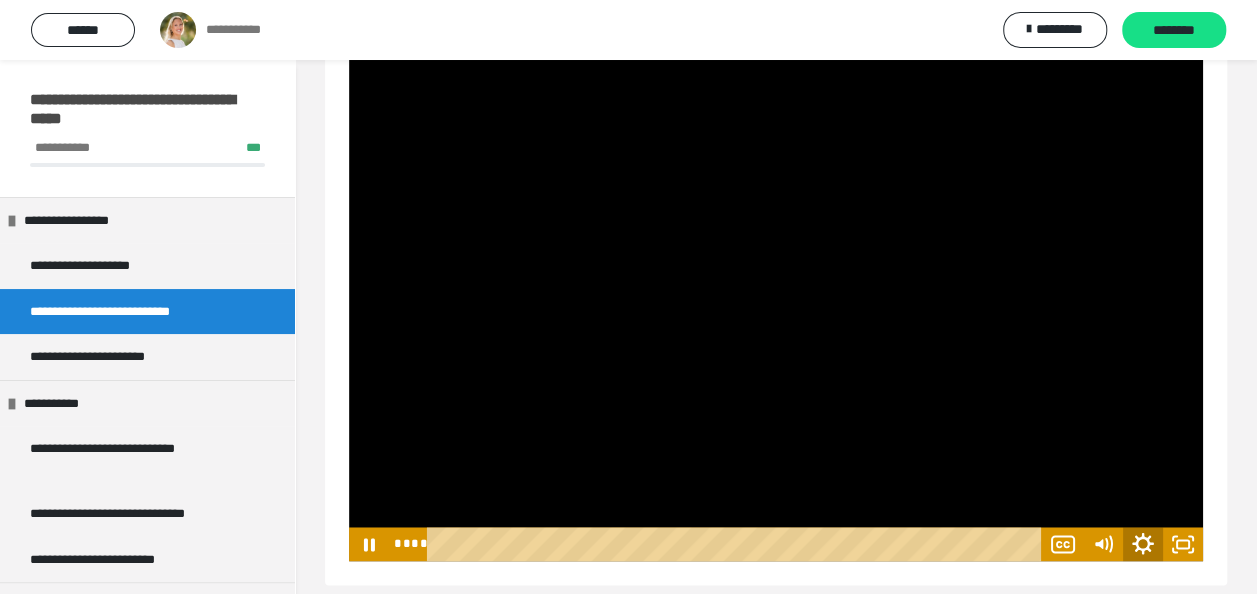 click 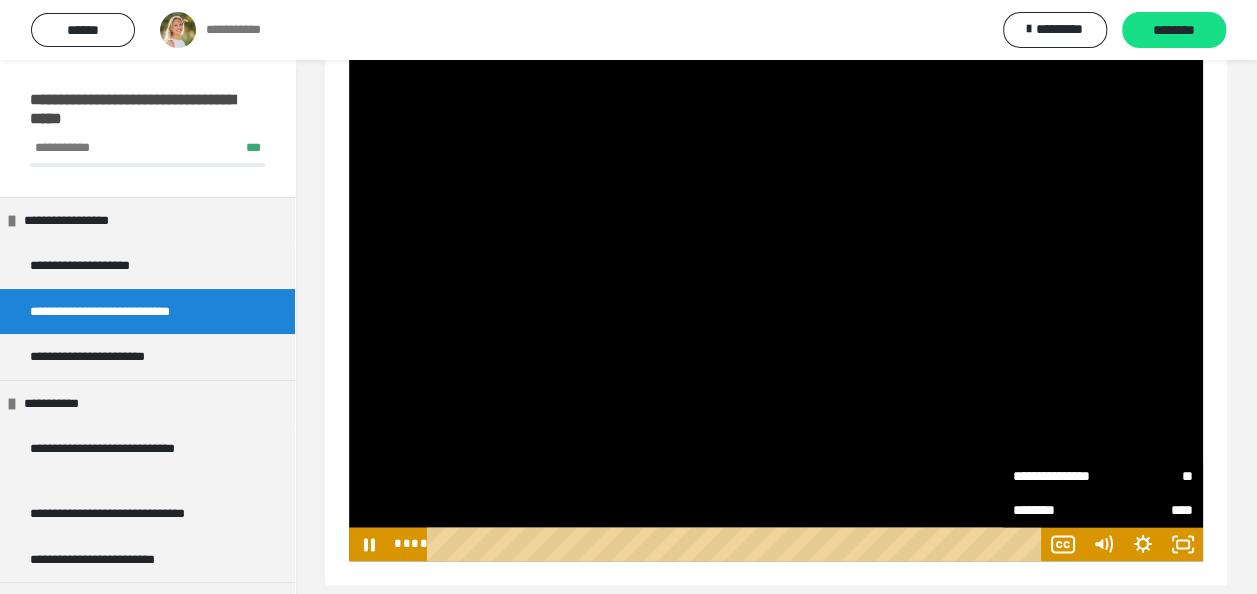 click on "**" at bounding box center (1148, 476) 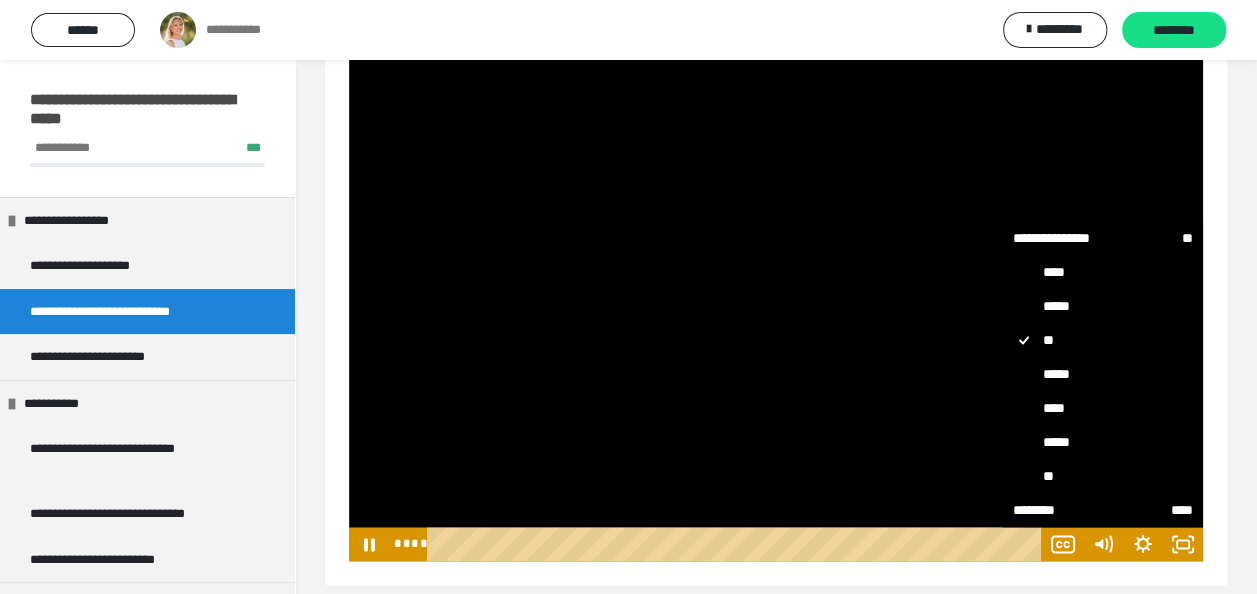 click on "****" at bounding box center (1103, 408) 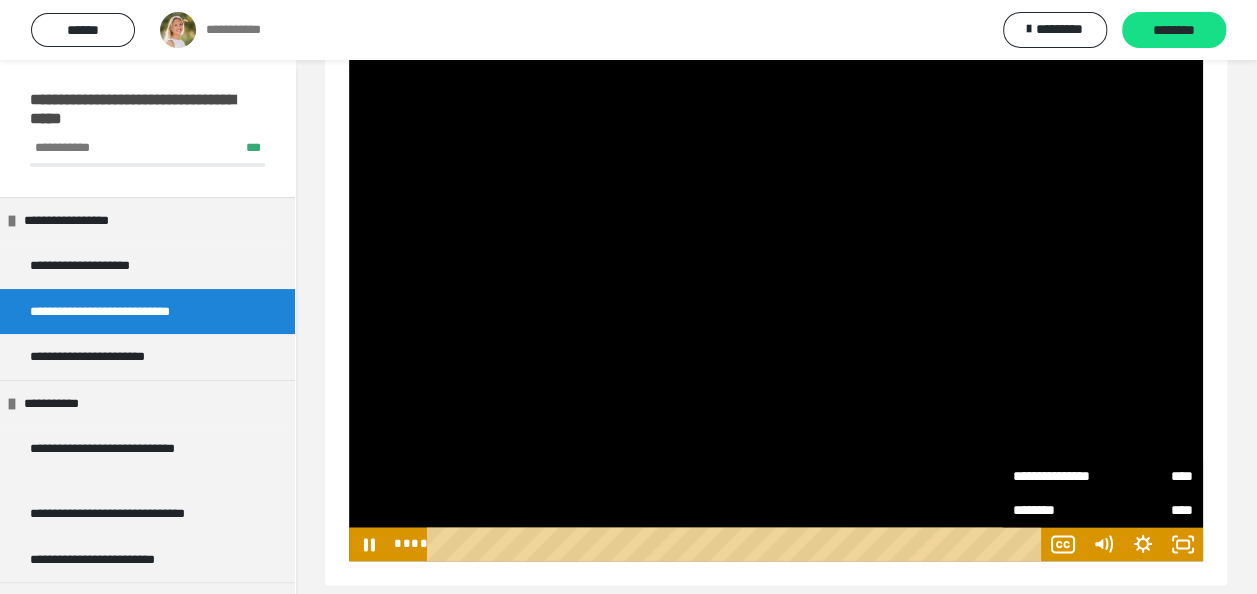 click on "**********" at bounding box center [776, -306] 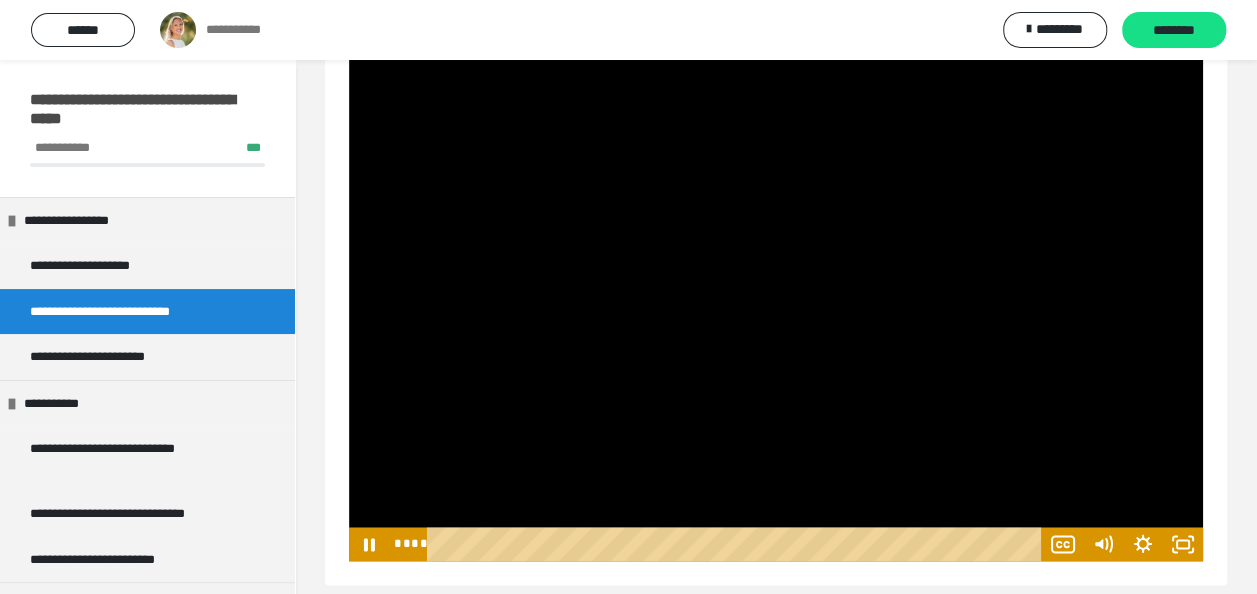 click on "**********" at bounding box center (776, -306) 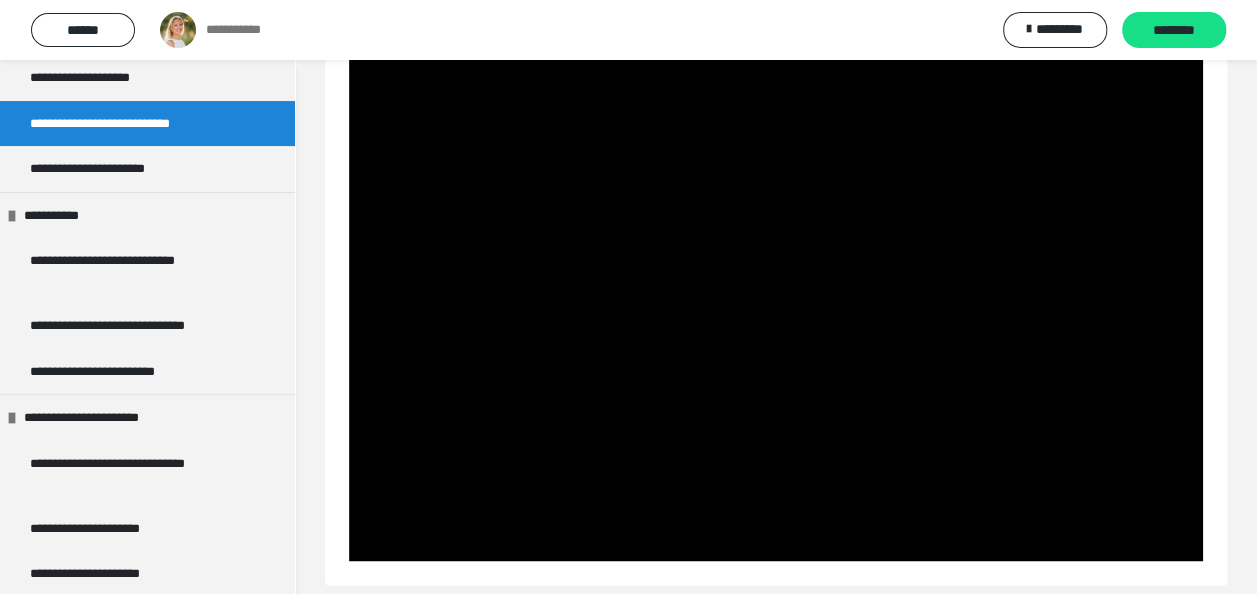 scroll, scrollTop: 0, scrollLeft: 0, axis: both 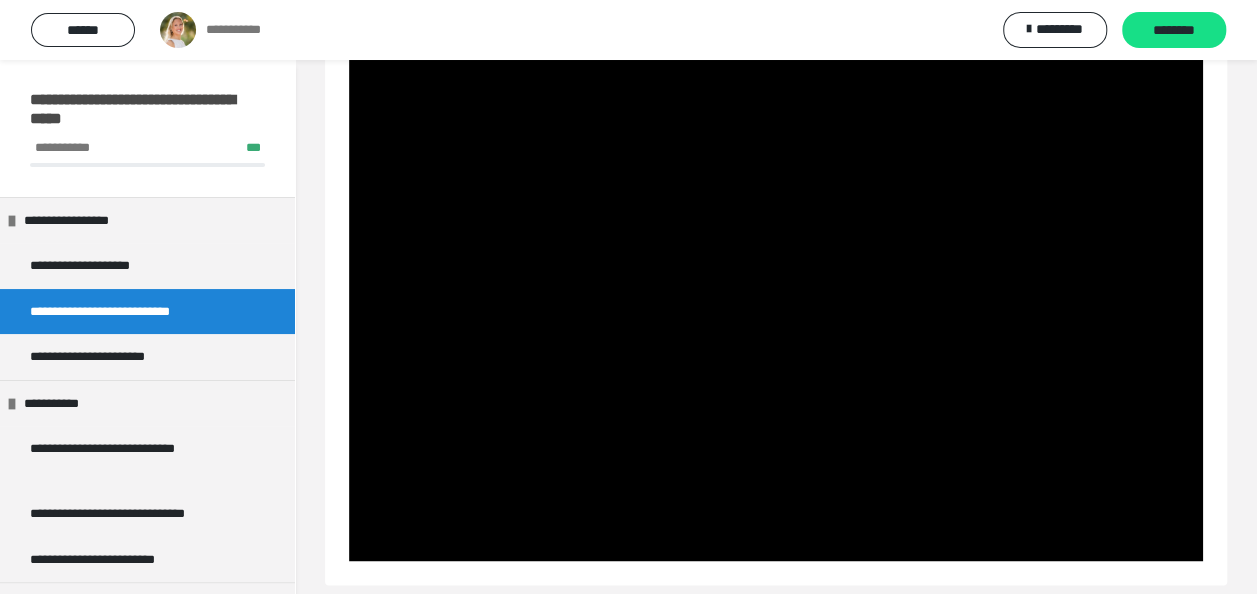 click on "**********" at bounding box center [628, 30] 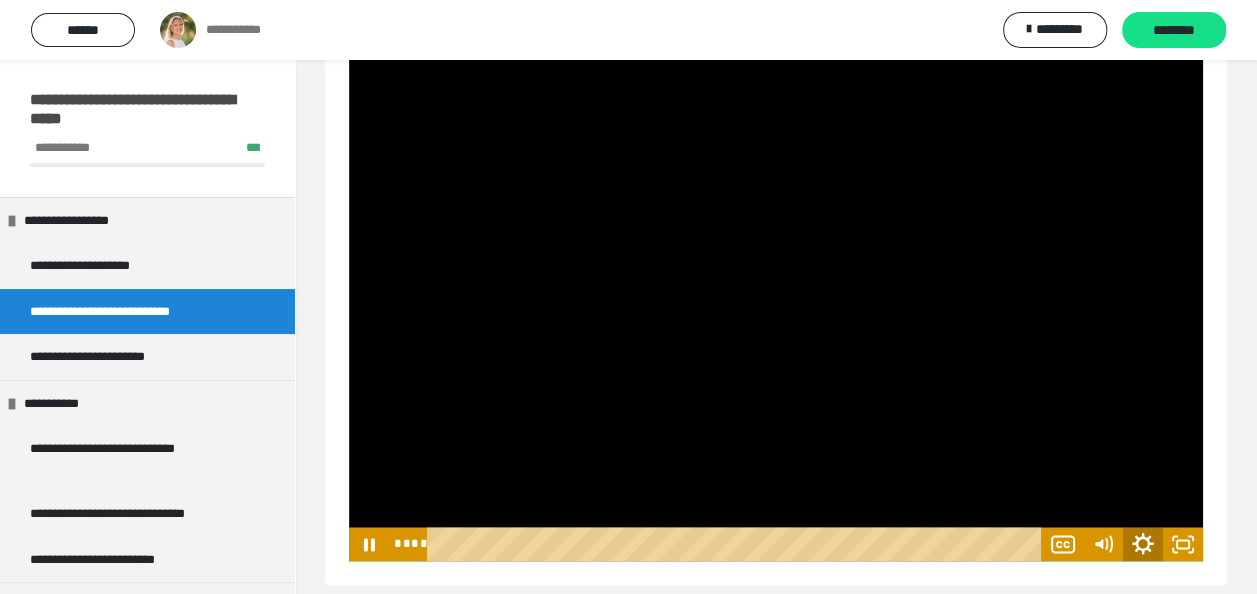 click 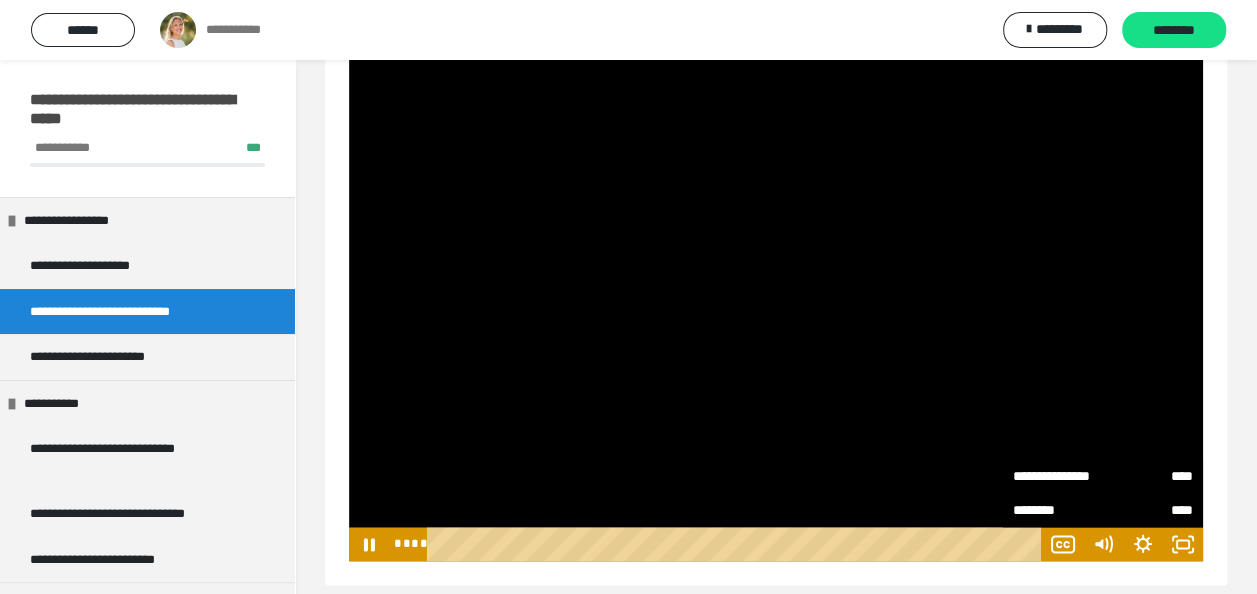 click on "****" at bounding box center [1148, 470] 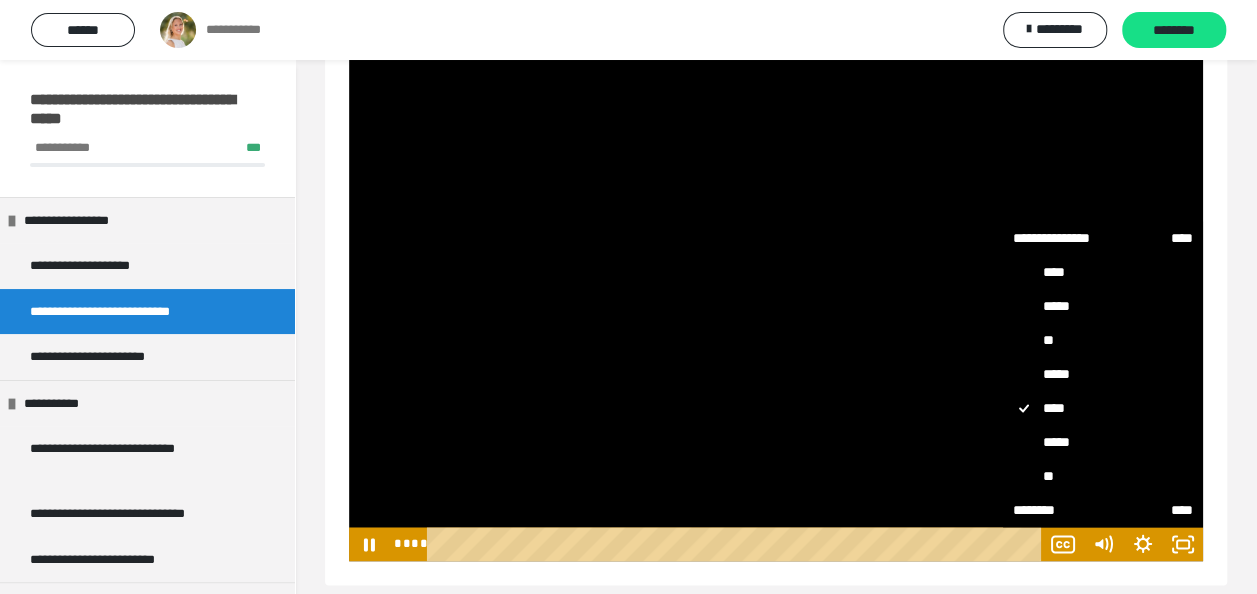 click on "*****" at bounding box center [1103, 374] 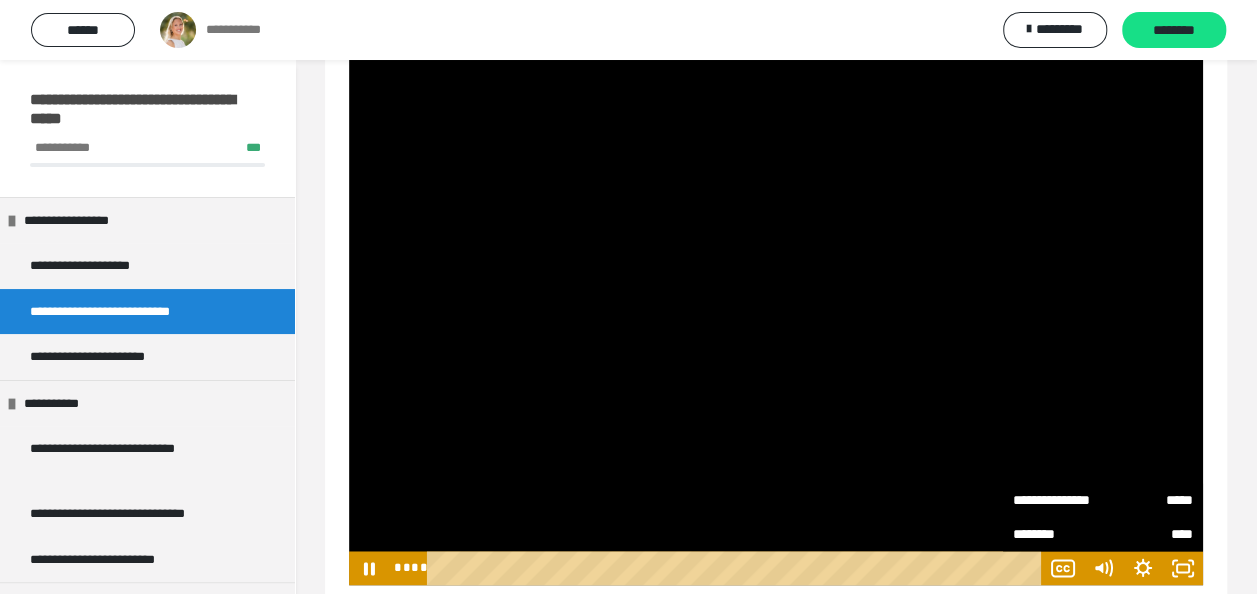 scroll, scrollTop: 1328, scrollLeft: 0, axis: vertical 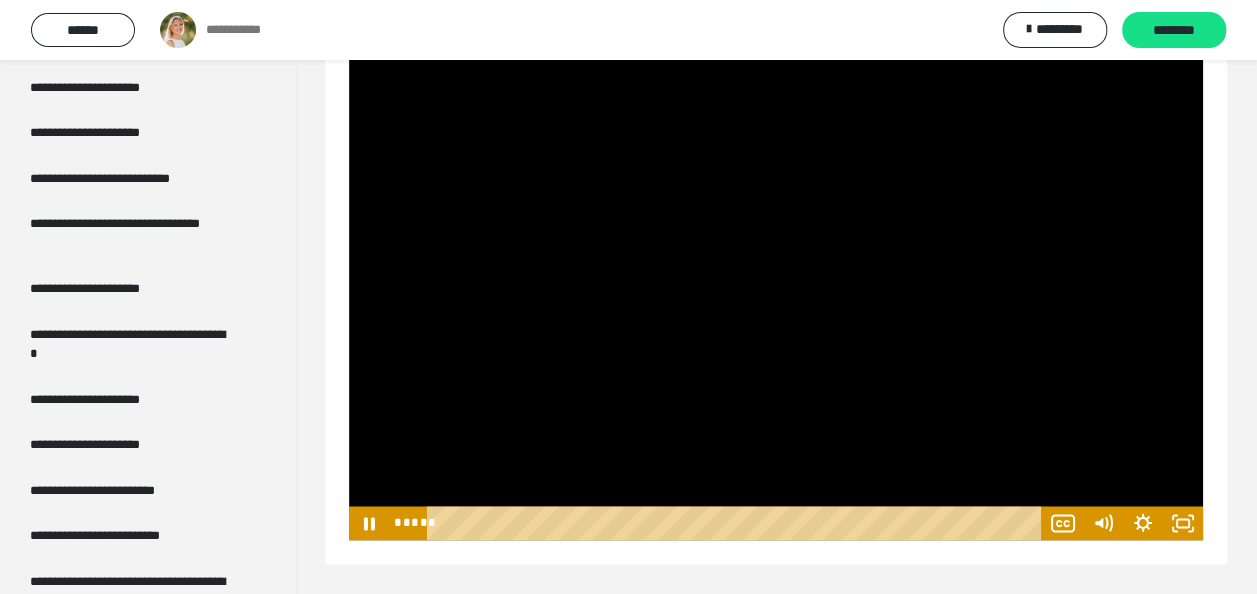 click at bounding box center (776, 262) 